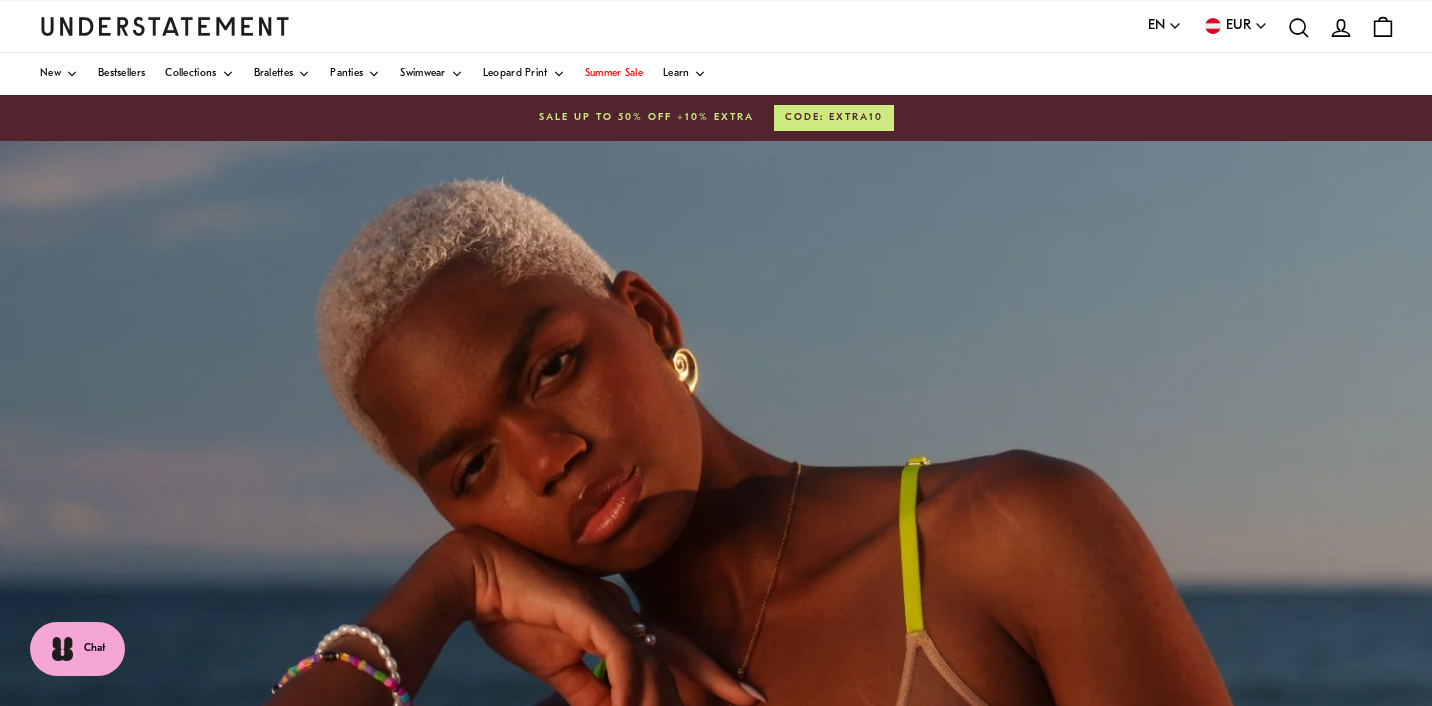 scroll, scrollTop: 0, scrollLeft: 0, axis: both 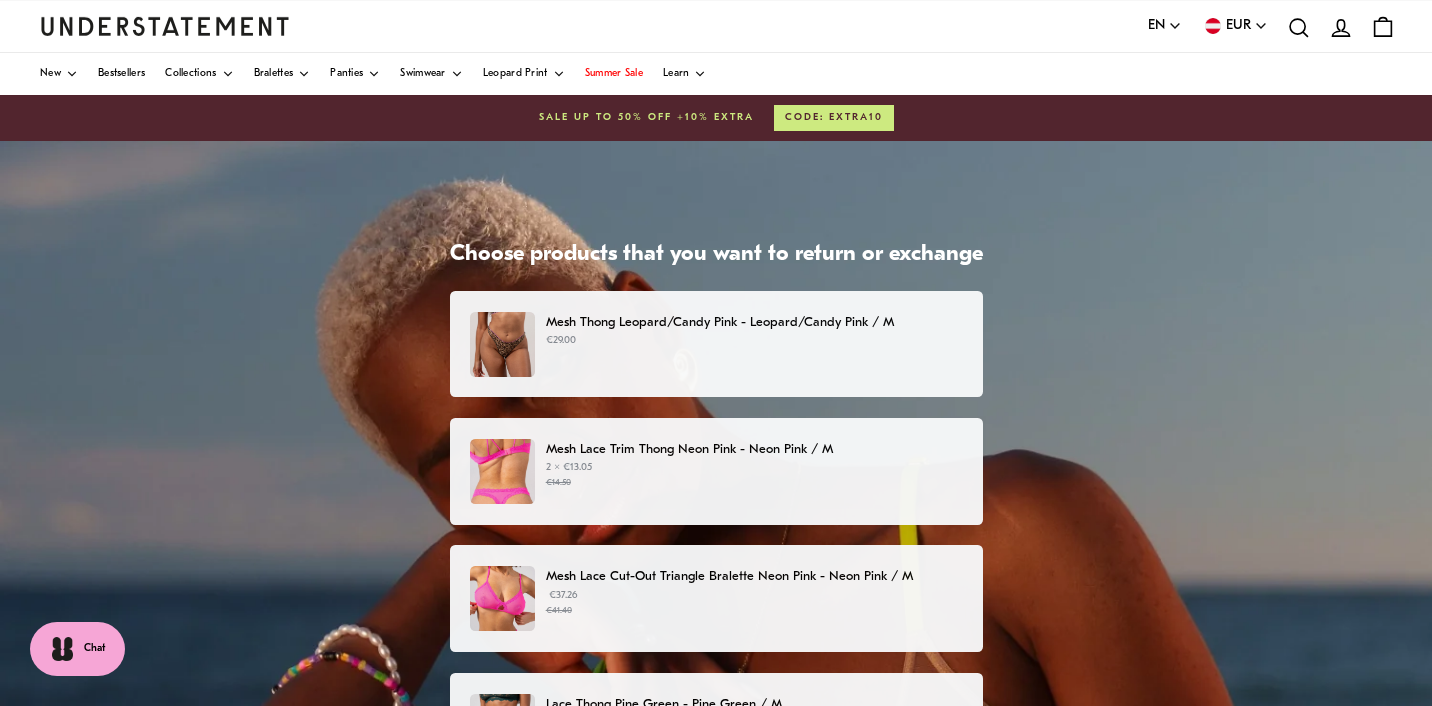 click on "2 ×    €13.05   €14.50" at bounding box center (754, 475) 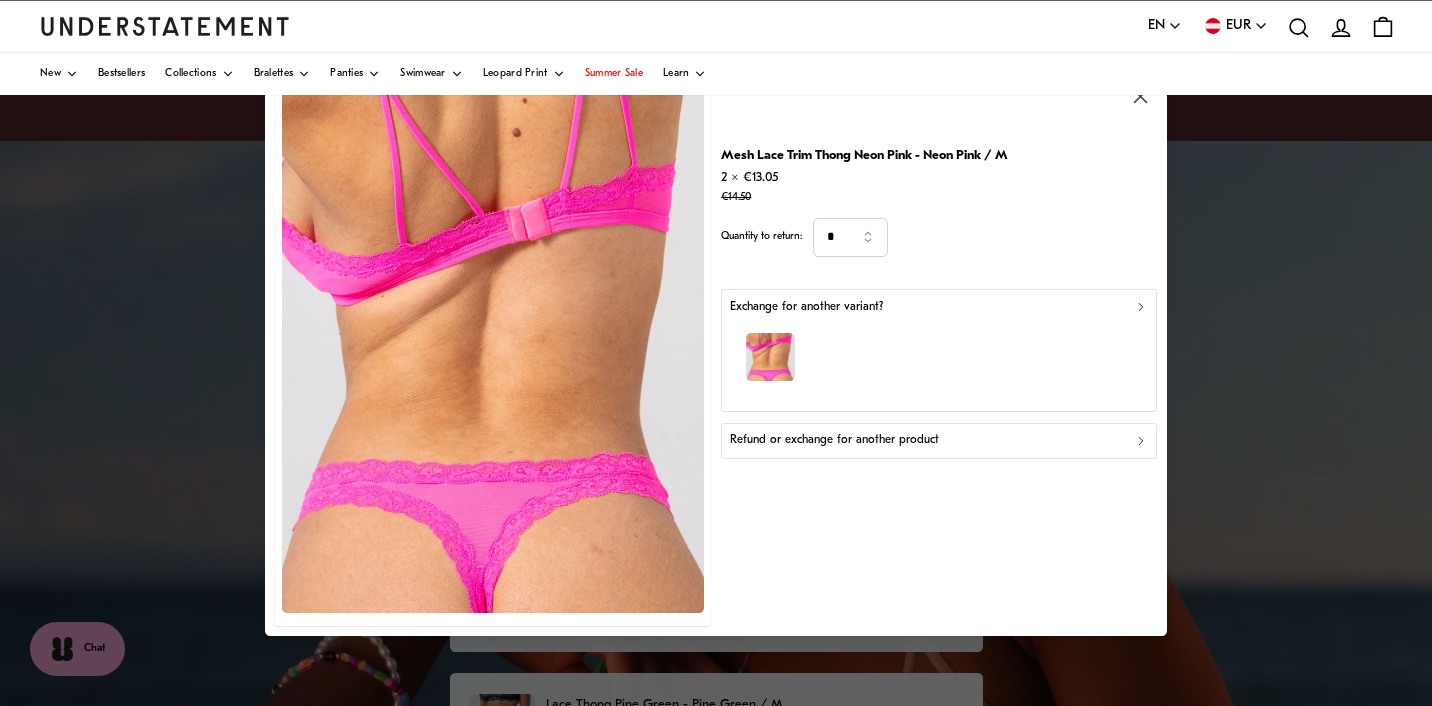 click on "Refund or exchange for another product" at bounding box center (939, 440) 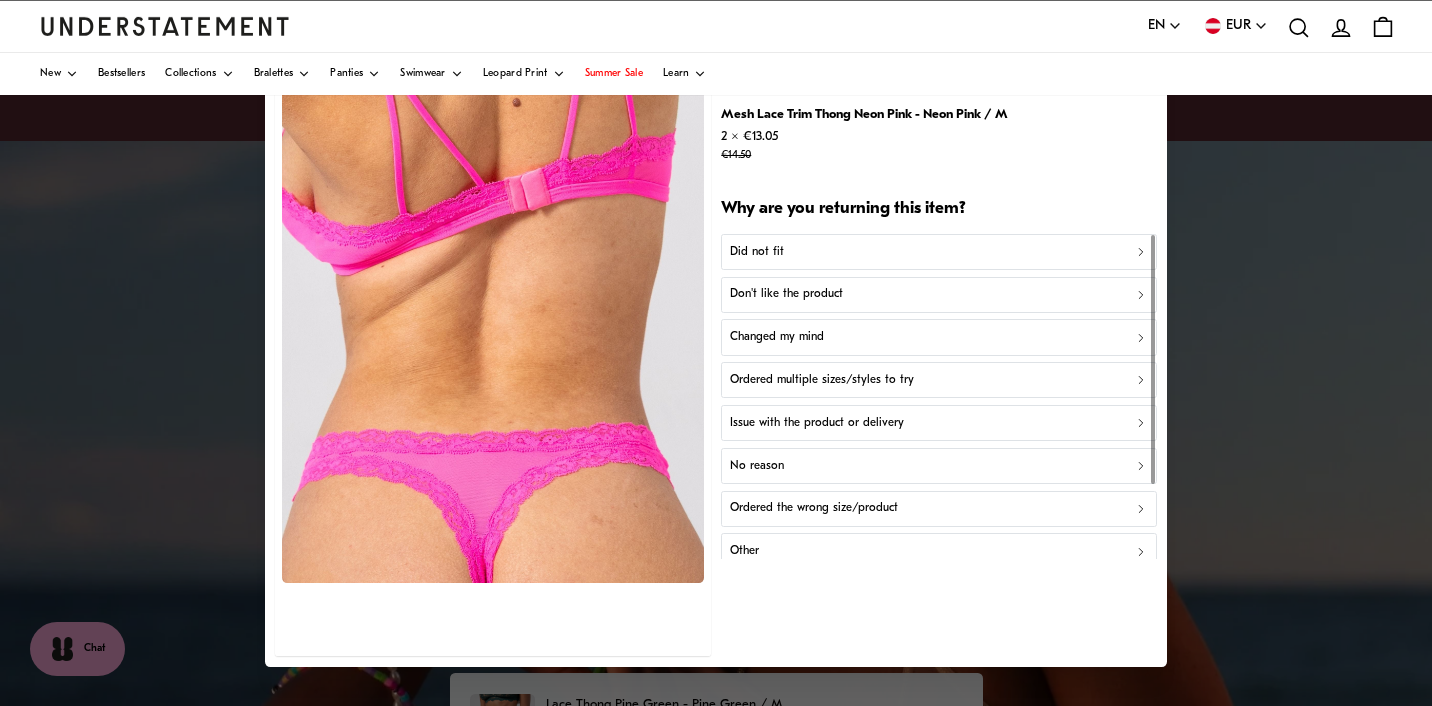 click on "Don't like the product" at bounding box center [939, 294] 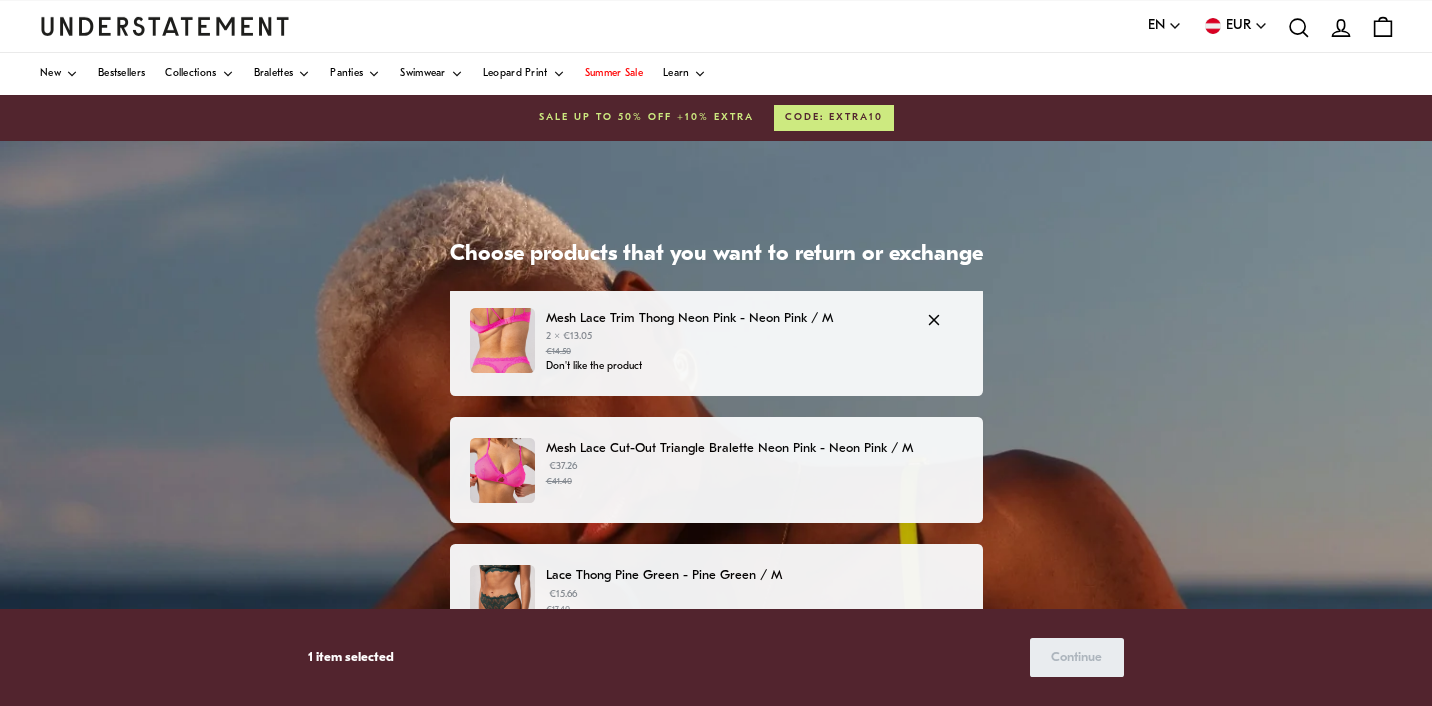 scroll, scrollTop: 126, scrollLeft: 0, axis: vertical 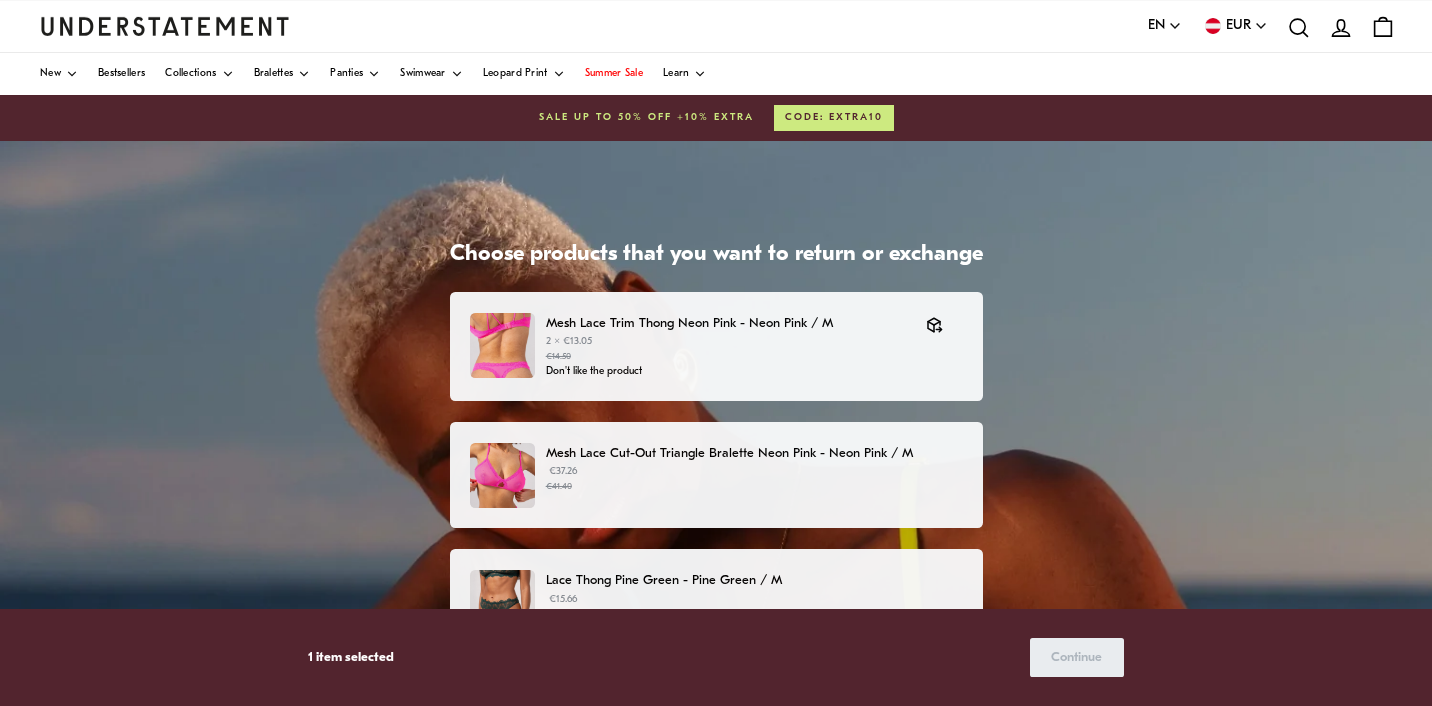 click on "€37.26   €41.40" at bounding box center [754, 479] 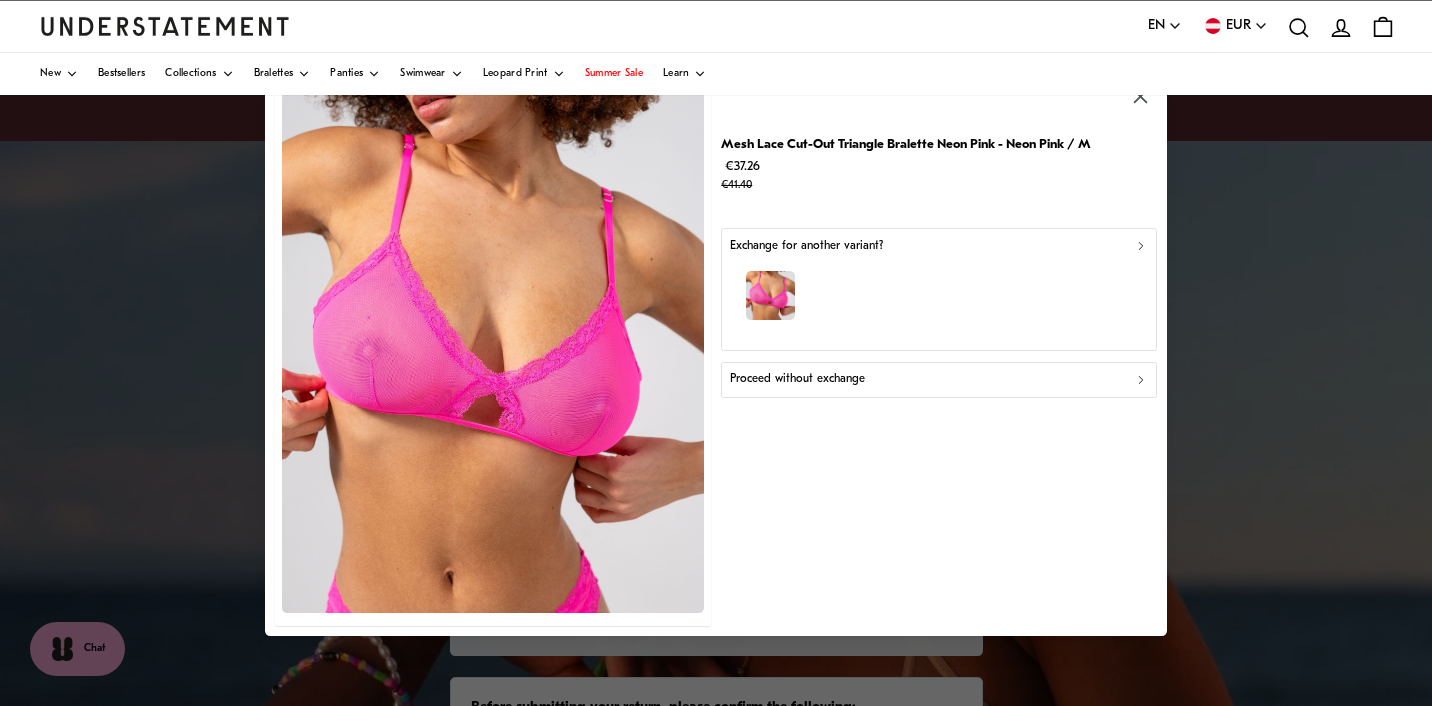 click on "Proceed without exchange" at bounding box center (939, 379) 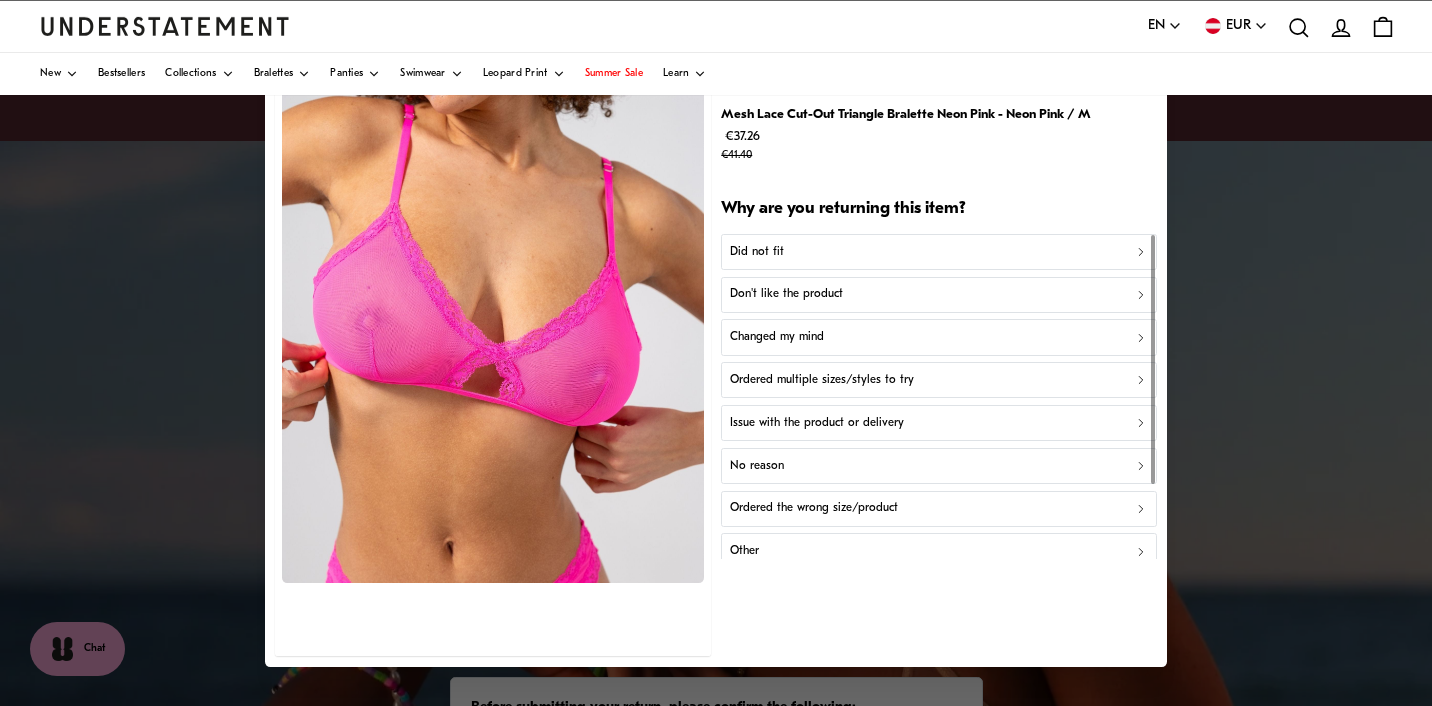 click on "Don't like the product" at bounding box center (939, 294) 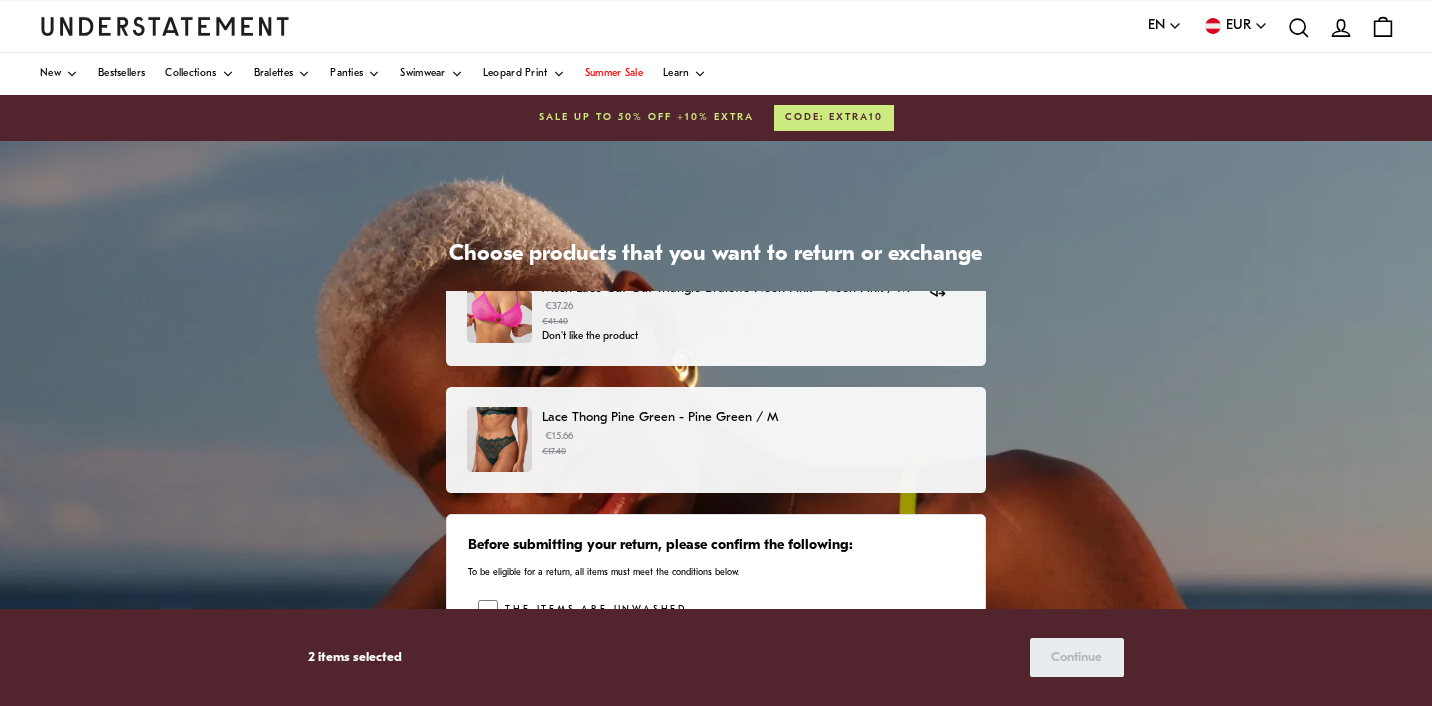 scroll, scrollTop: 303, scrollLeft: 0, axis: vertical 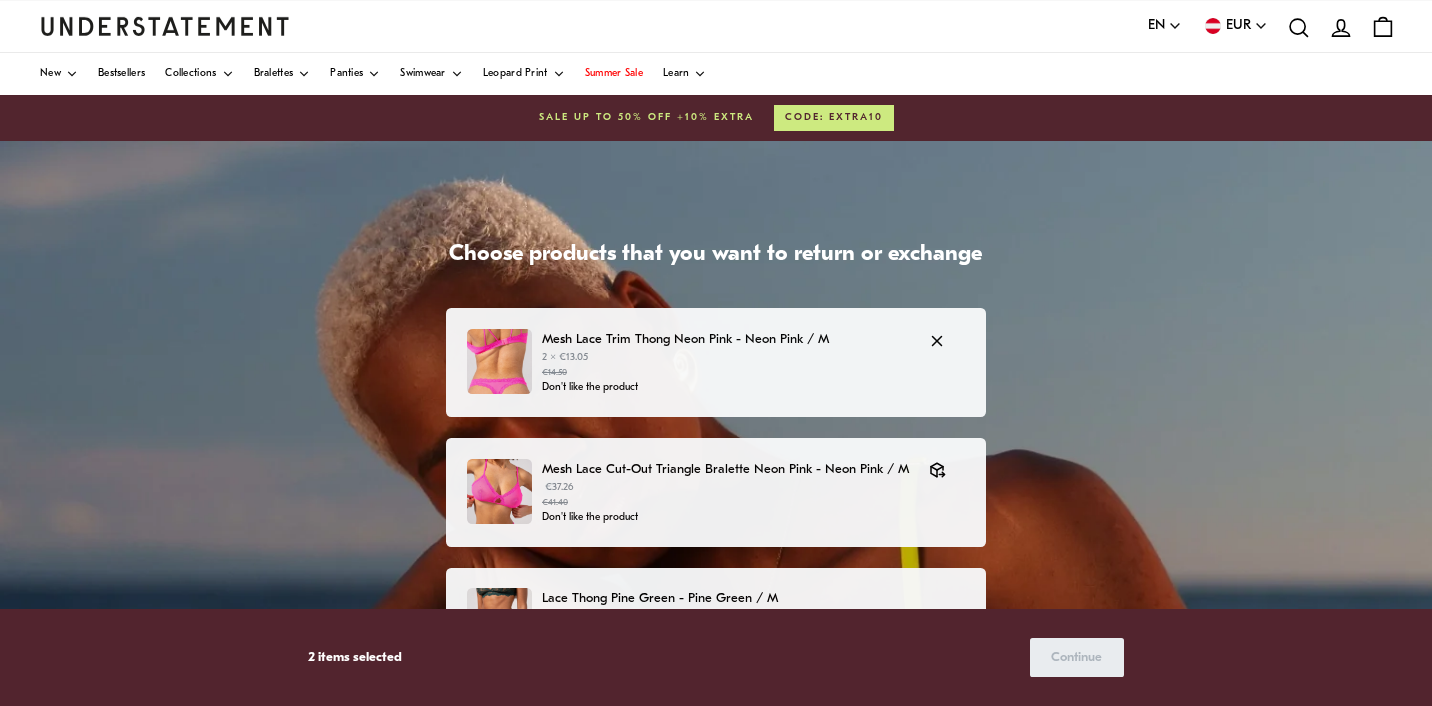 click on "Don't like the product" at bounding box center [725, 388] 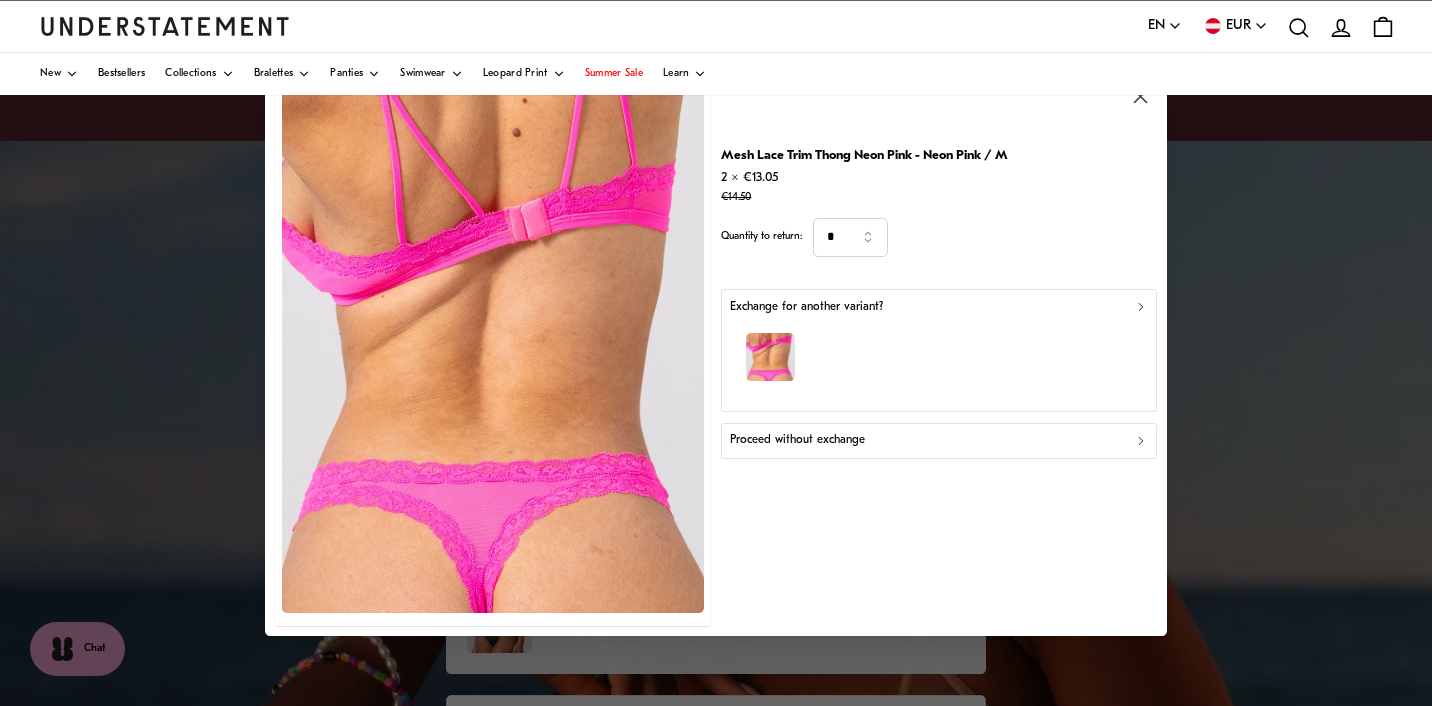 click on "Proceed without exchange" at bounding box center [797, 440] 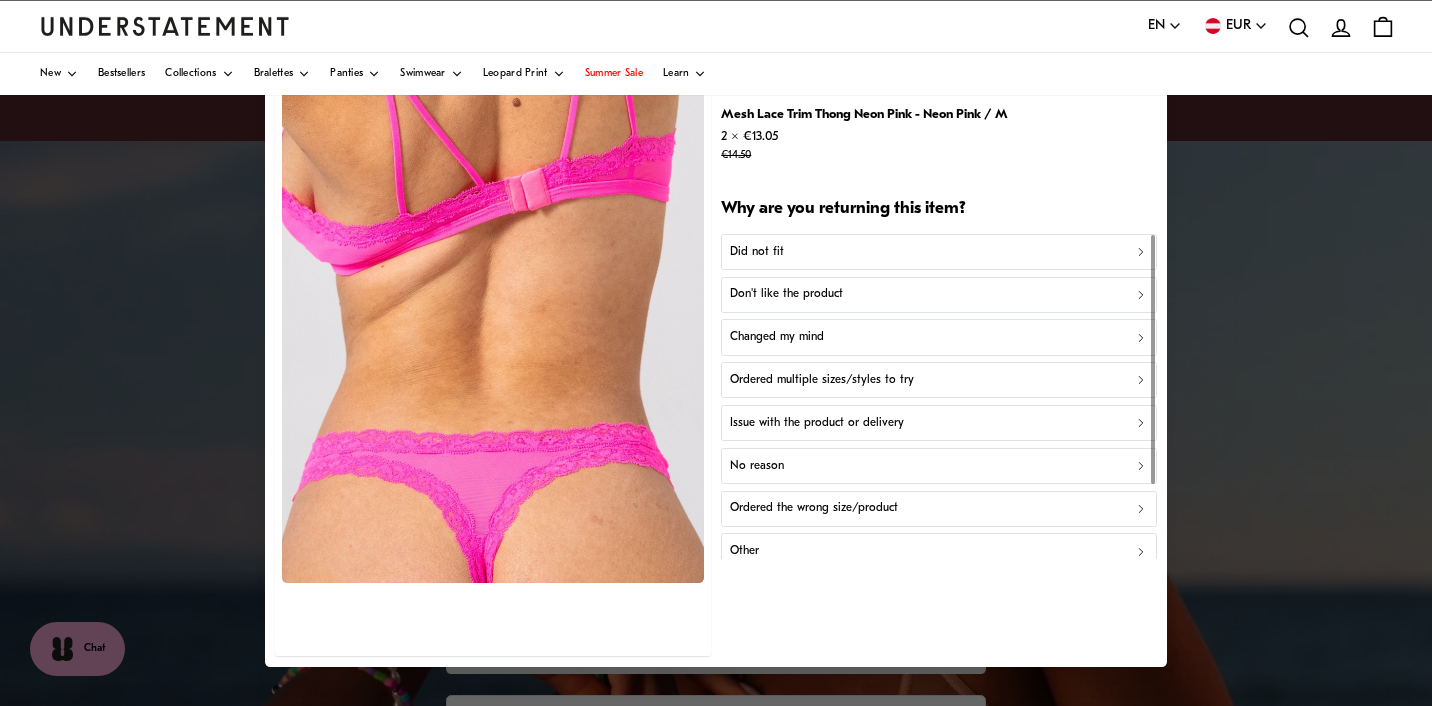 click on "Don't like the product" at bounding box center [786, 294] 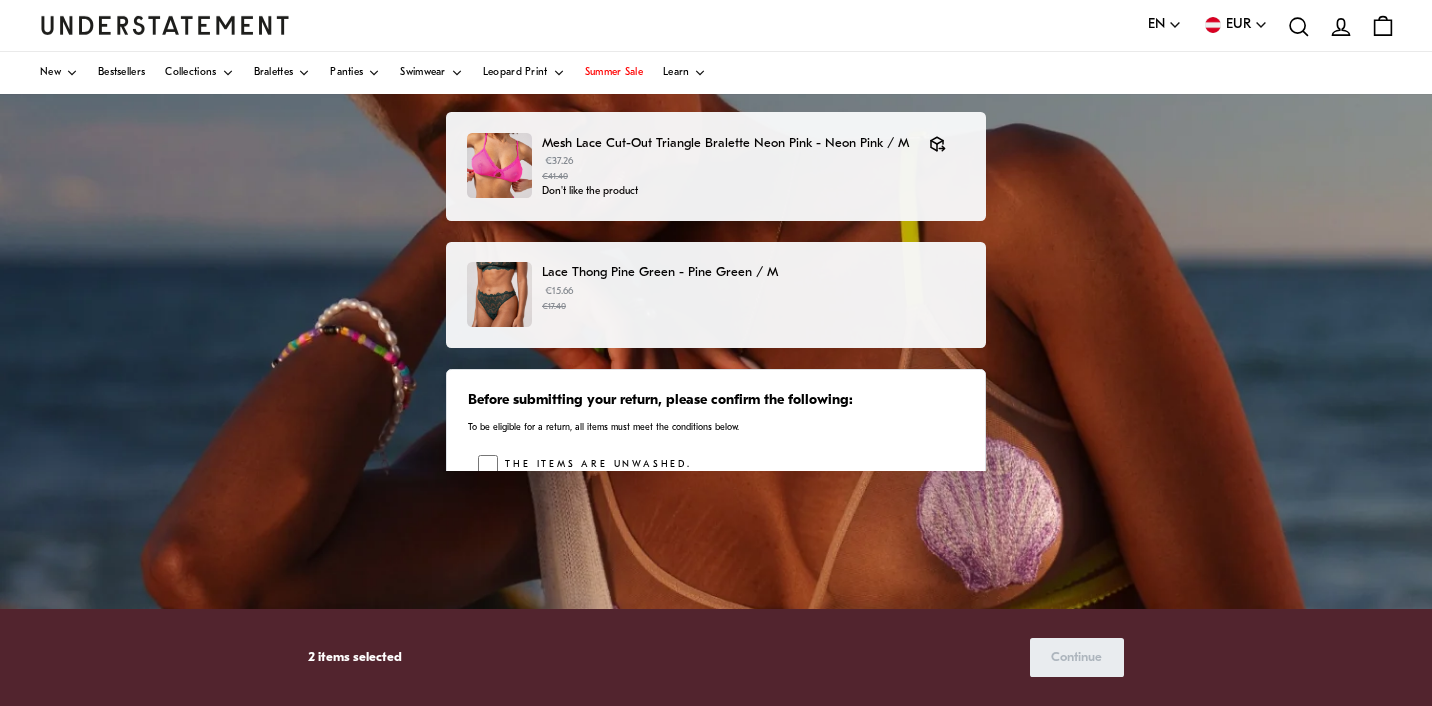 scroll, scrollTop: 435, scrollLeft: 0, axis: vertical 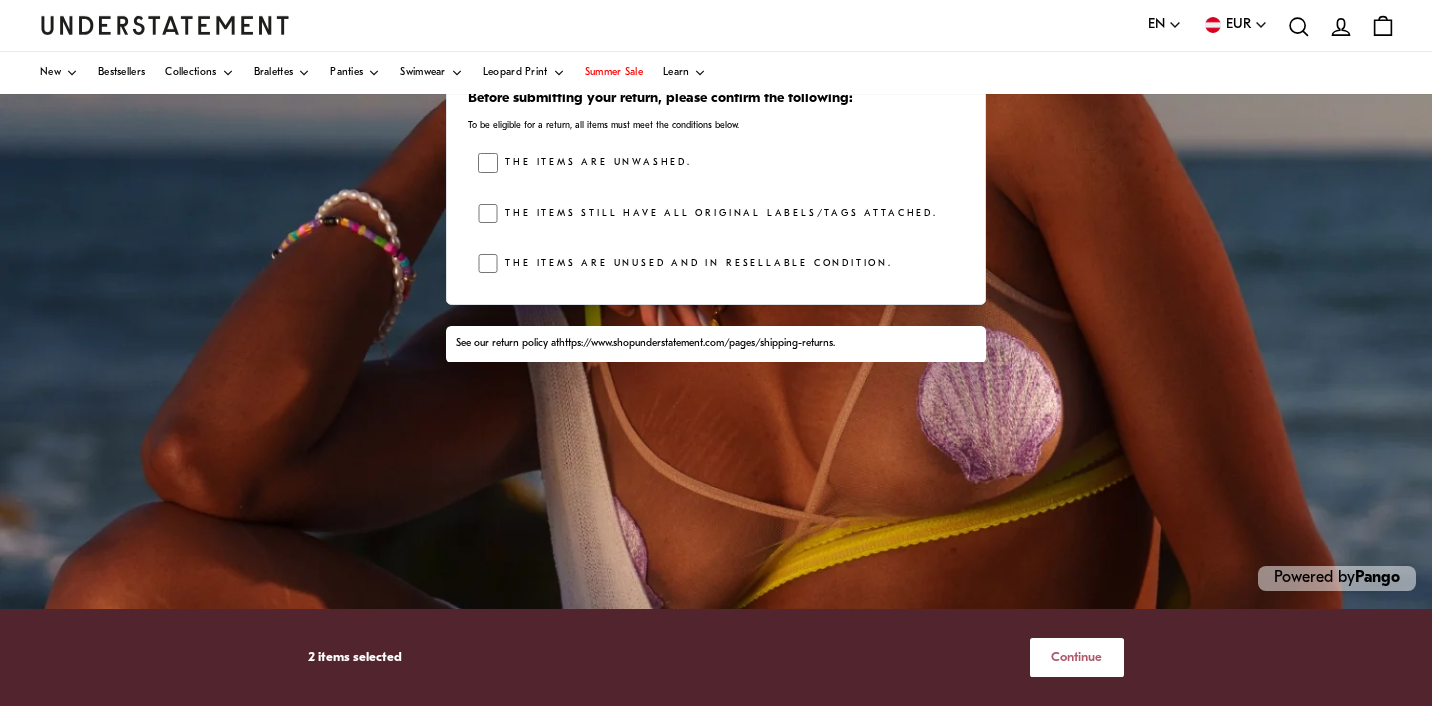 click on "2   items selected Continue" at bounding box center [716, 657] 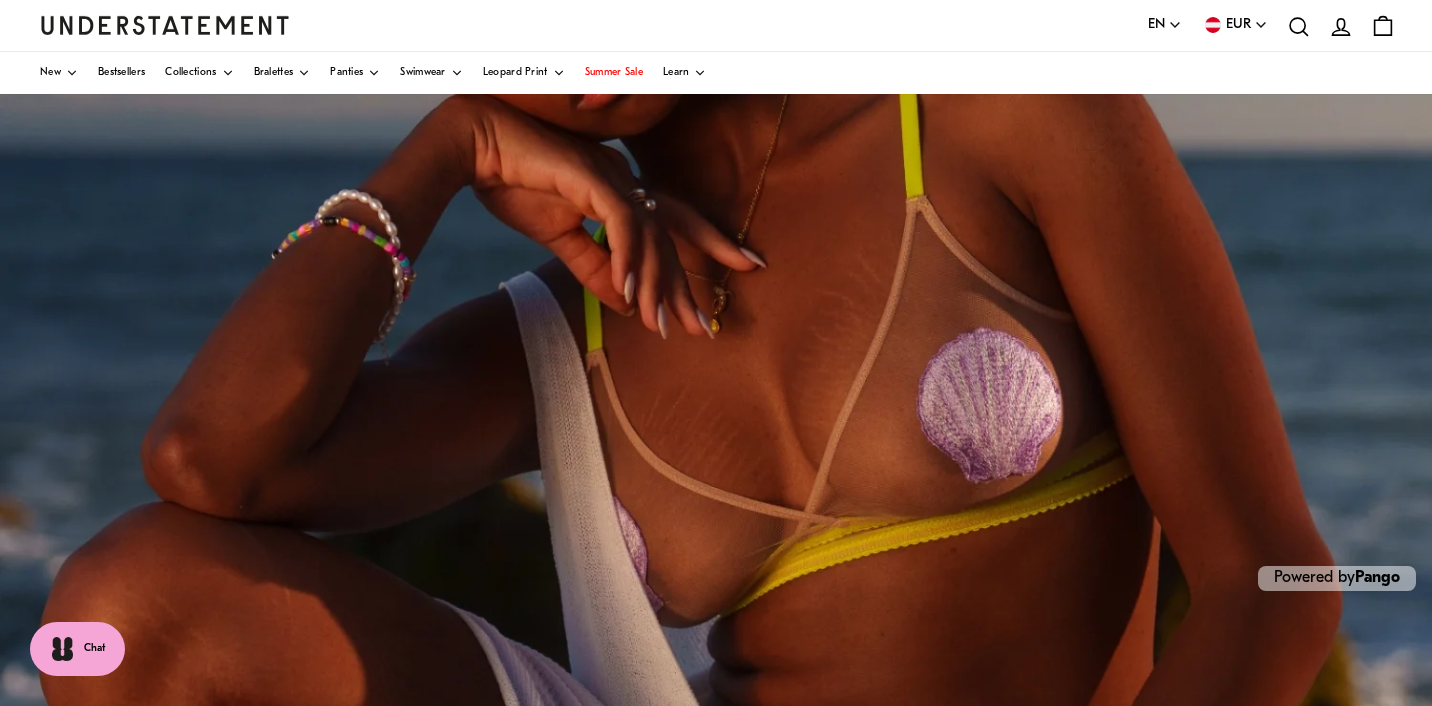 scroll, scrollTop: 0, scrollLeft: 0, axis: both 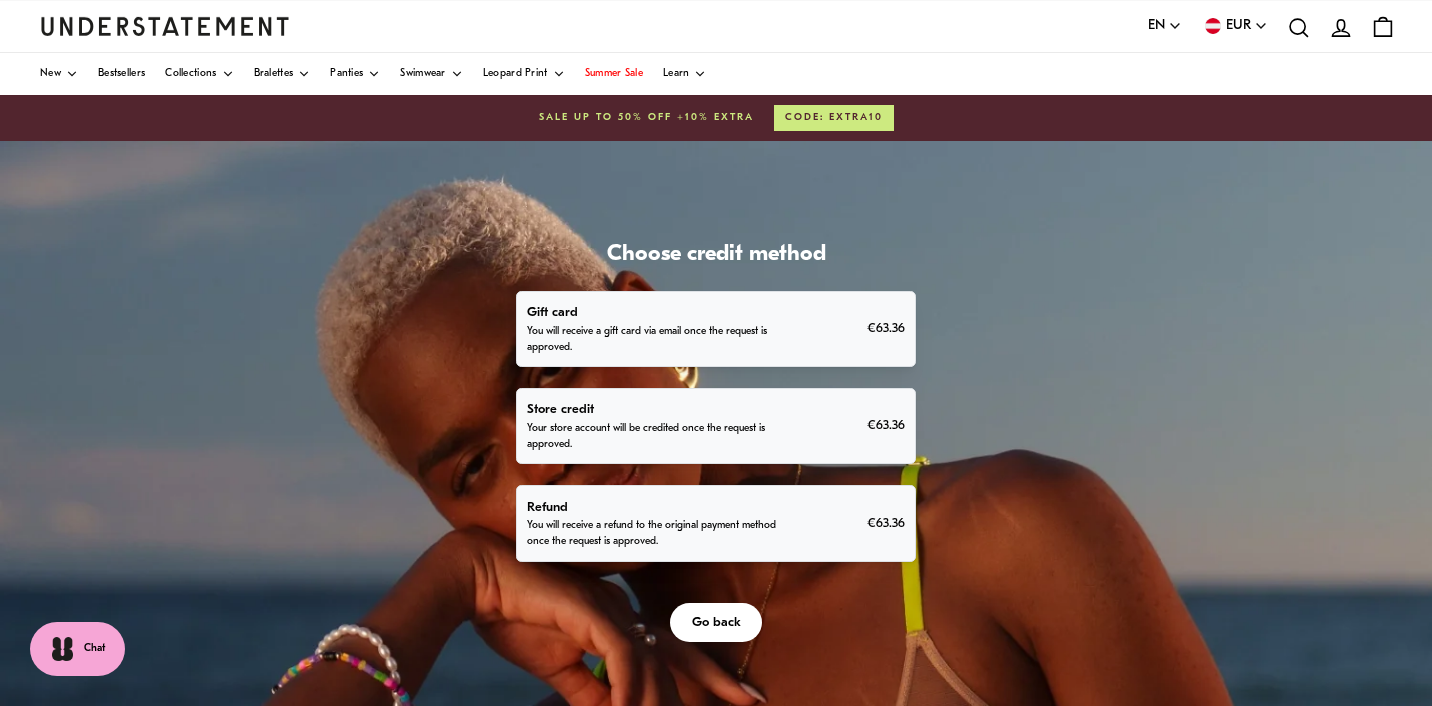 click on "You will receive a refund to the original payment method once the request is approved." at bounding box center (655, 534) 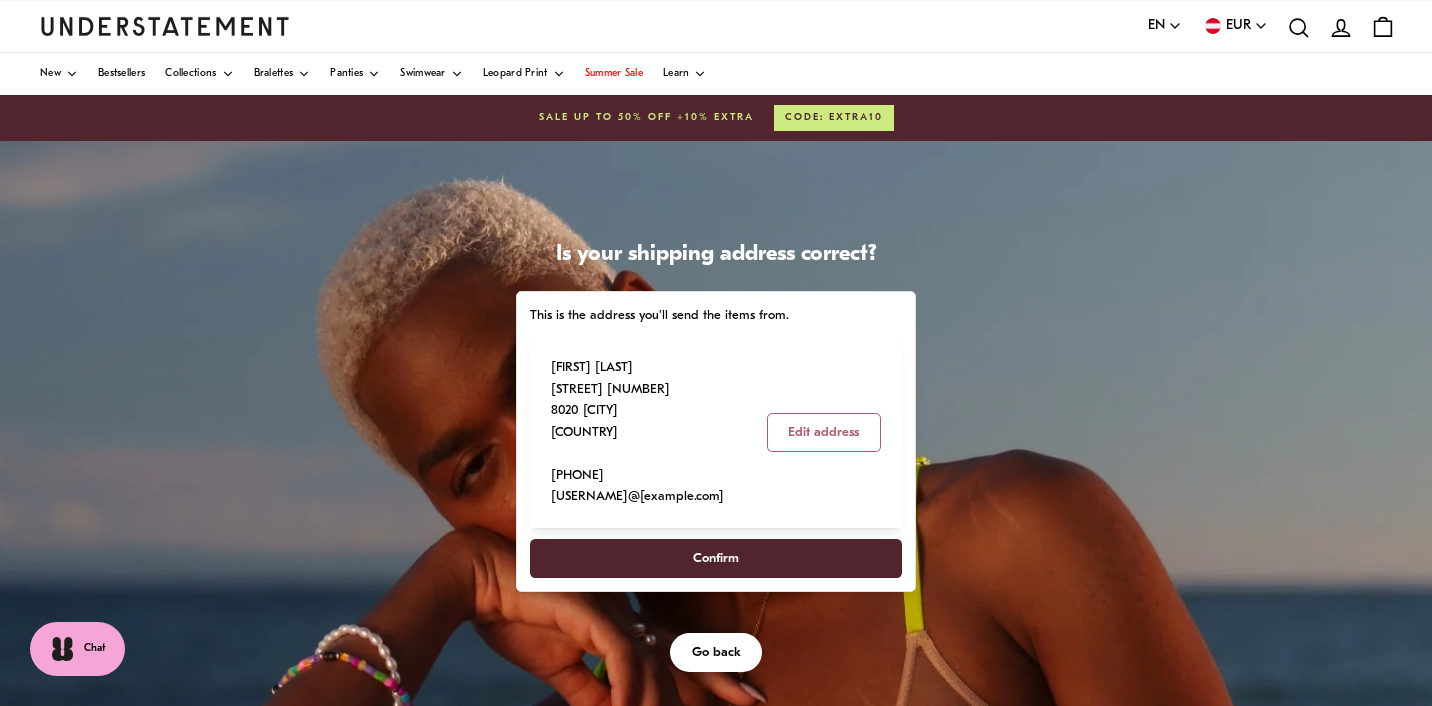 click on "Confirm" at bounding box center (716, 558) 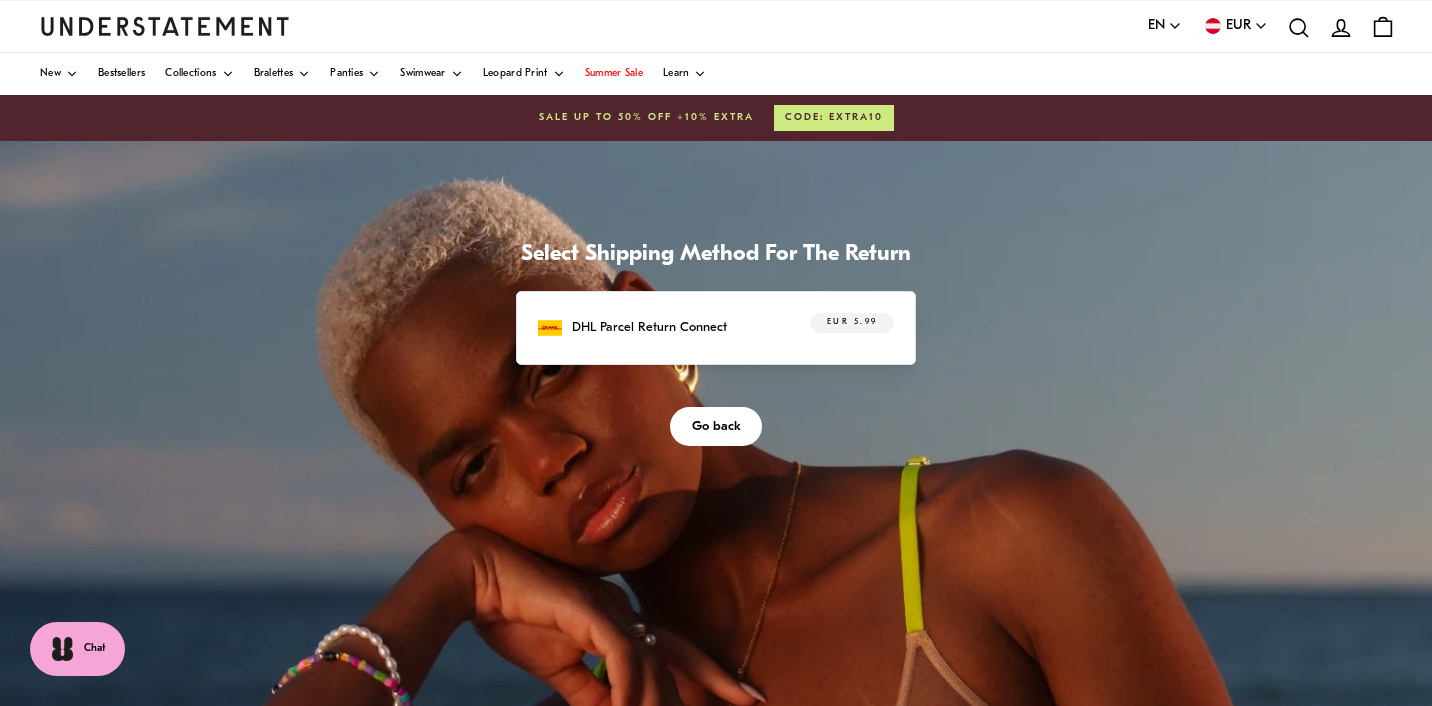 click on "DHL Parcel Return Connect" at bounding box center [649, 327] 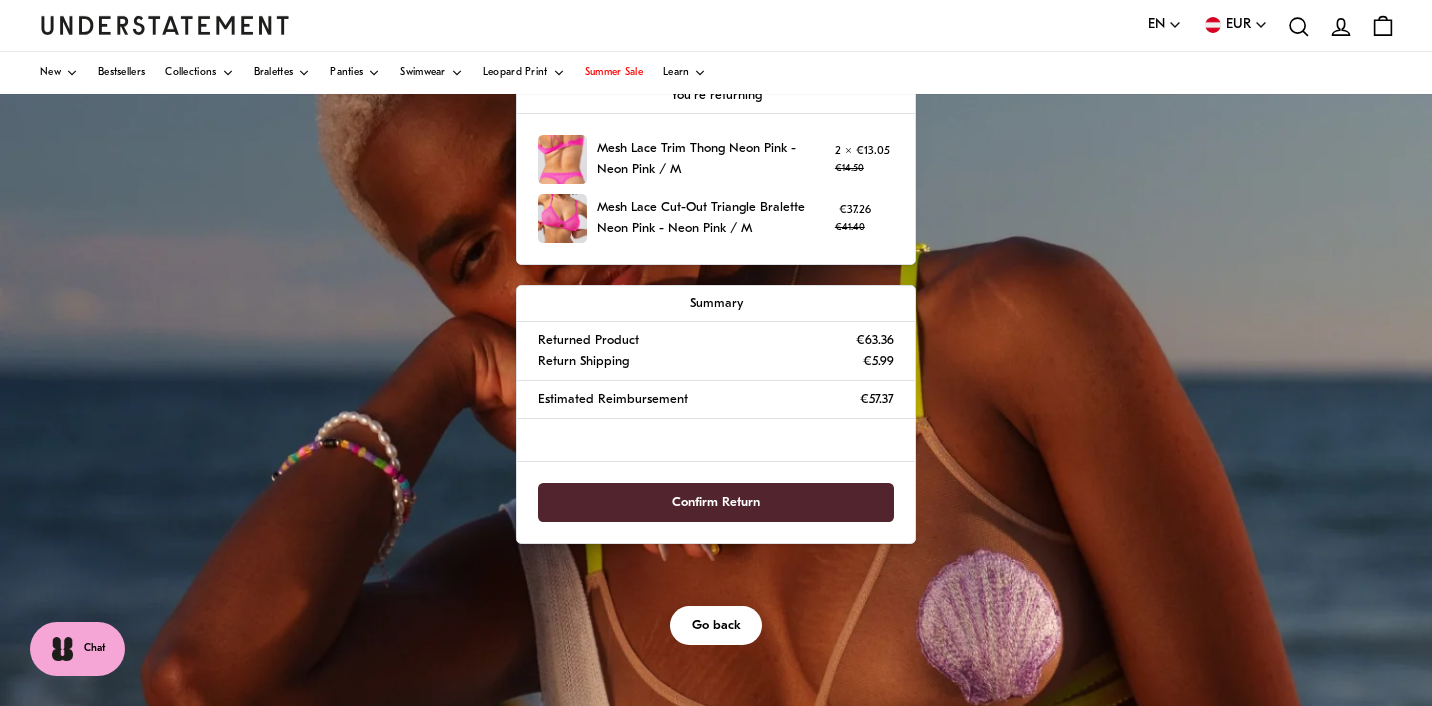 scroll, scrollTop: 253, scrollLeft: 0, axis: vertical 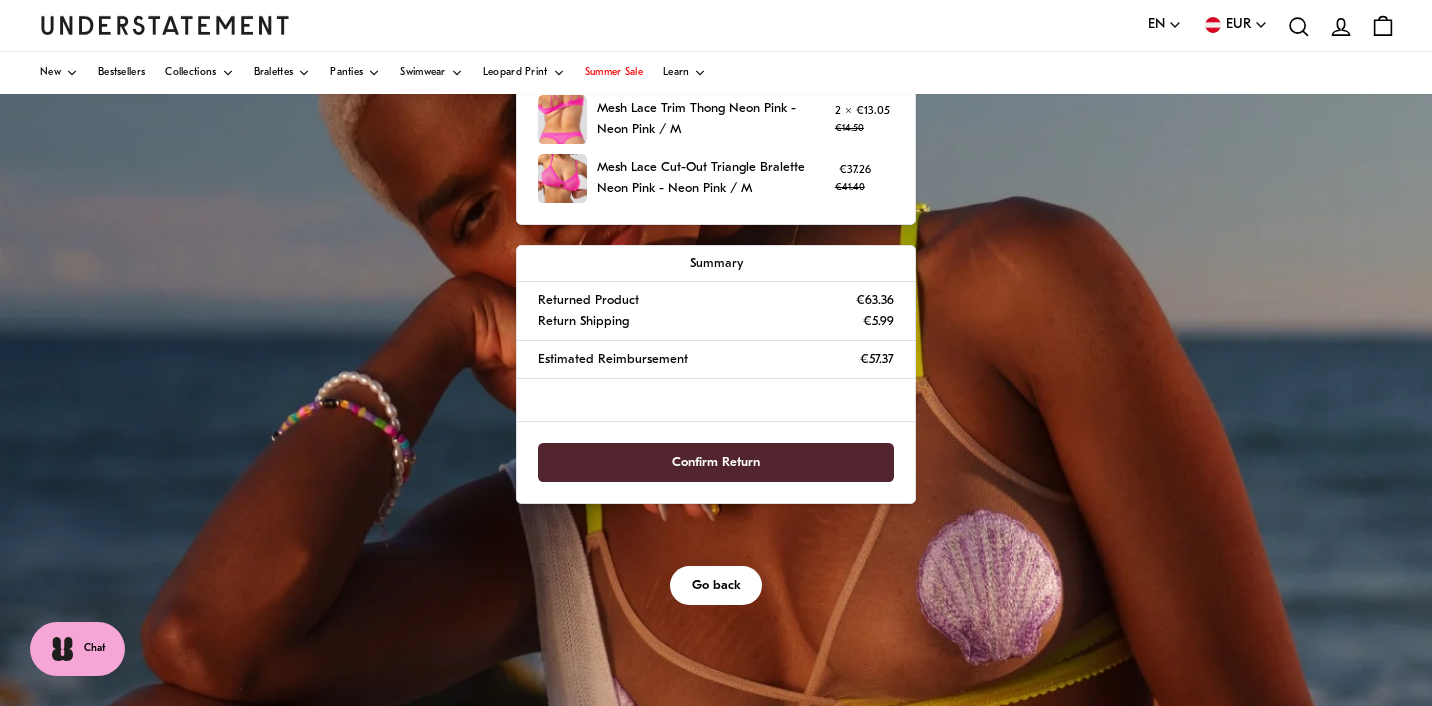 click on "Confirm Return" at bounding box center (716, 462) 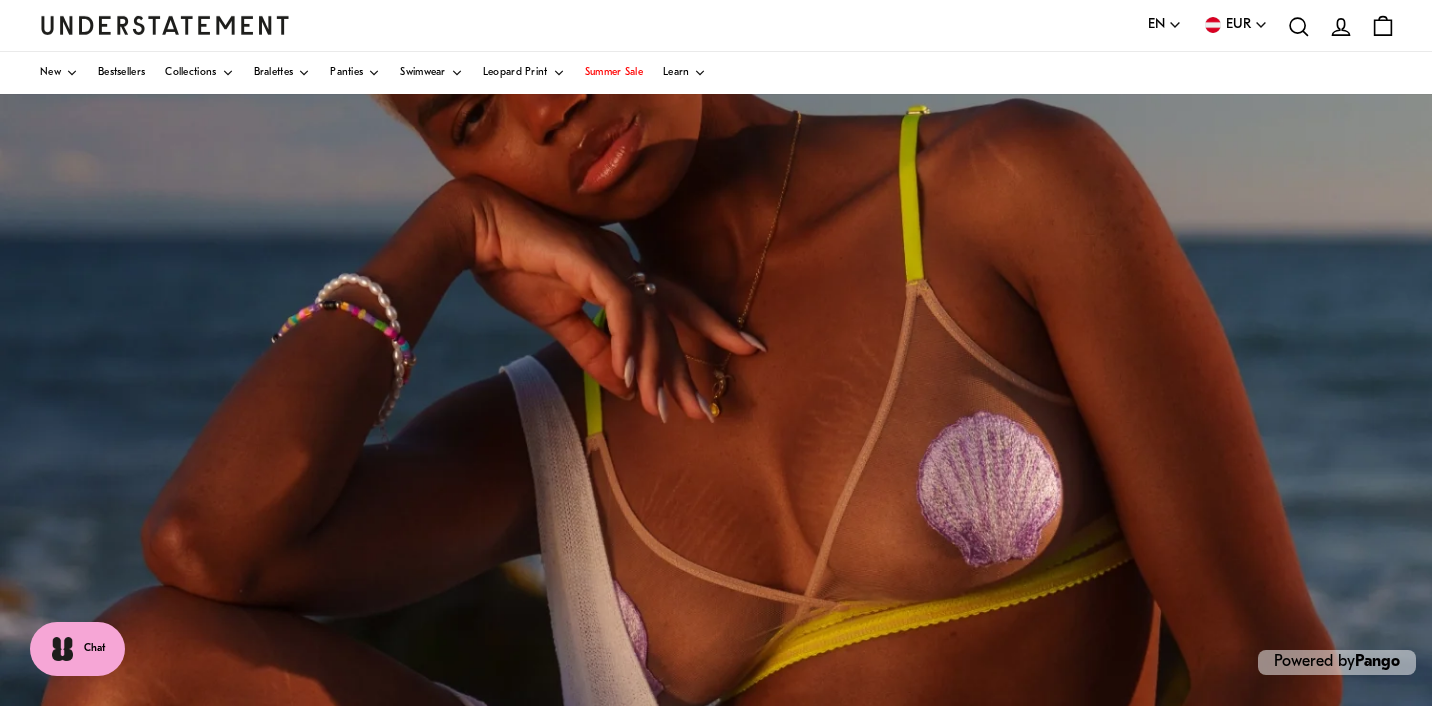 scroll, scrollTop: 435, scrollLeft: 0, axis: vertical 